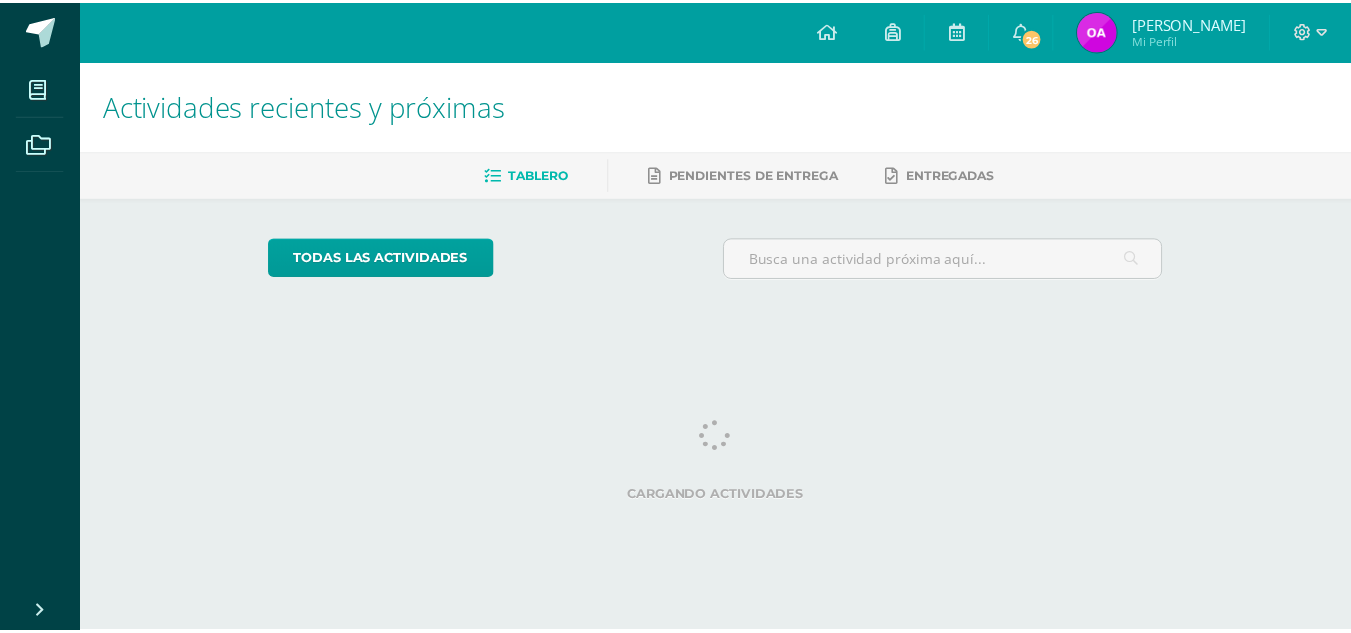 scroll, scrollTop: 0, scrollLeft: 0, axis: both 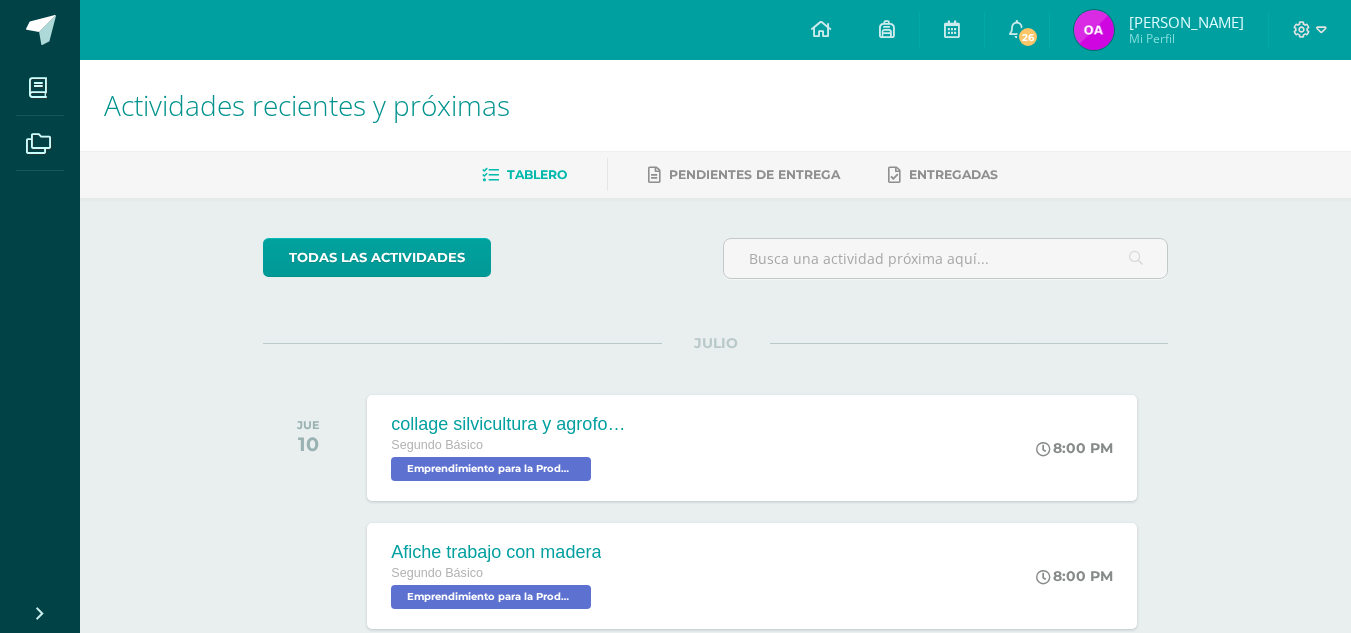 click on "Actividades recientes y próximas
Tablero
Pendientes de entrega
Entregadas
todas las Actividades
No tienes actividades
Échale un vistazo a los demás períodos o  sal y disfruta del [PERSON_NAME]
10
collage silvicultura y agroforestería
Segundo Básico
Emprendimiento para la Productividad 'Segundo Básico A'" at bounding box center [715, 663] 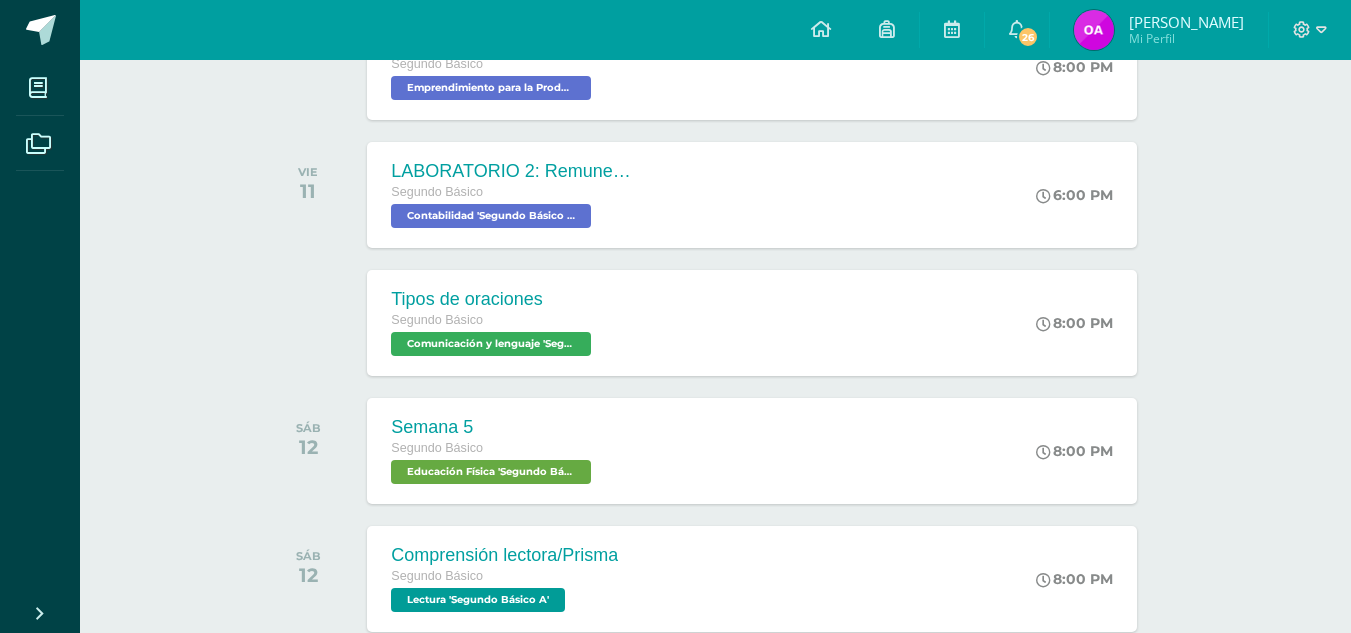 scroll, scrollTop: 644, scrollLeft: 0, axis: vertical 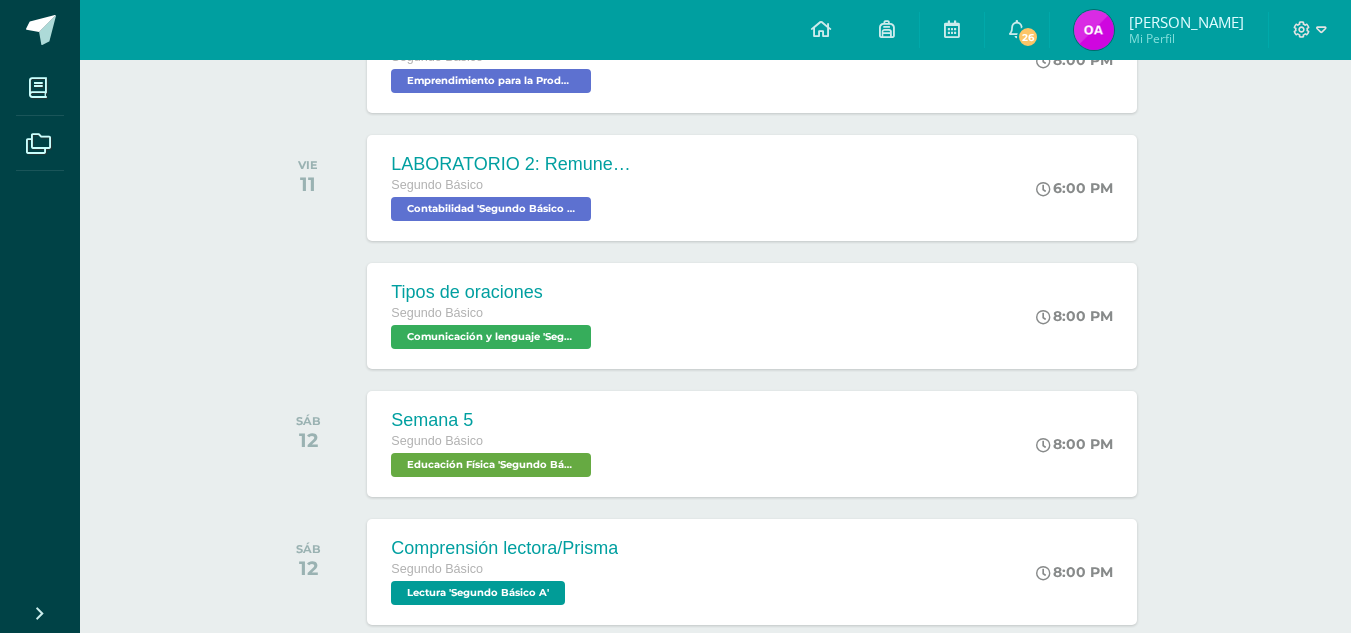 click on "Mis cursos Archivos Cerrar panel
IMPACT
Segundo
Básico
"A"
Artes Visuales
Segundo
Básico
"Segundo Básico A"
Ciencias Naturales
Segundo
Básico
"Segundo Básico A"
Ciencias Sociales
Segundo
Básico
"Segundo Básico A"
Comunicación y lenguaje
Segundo
Básico
"Segundo Básico A"
Ver Todos los Cursos  Cerrar sesión" at bounding box center (675, 344) 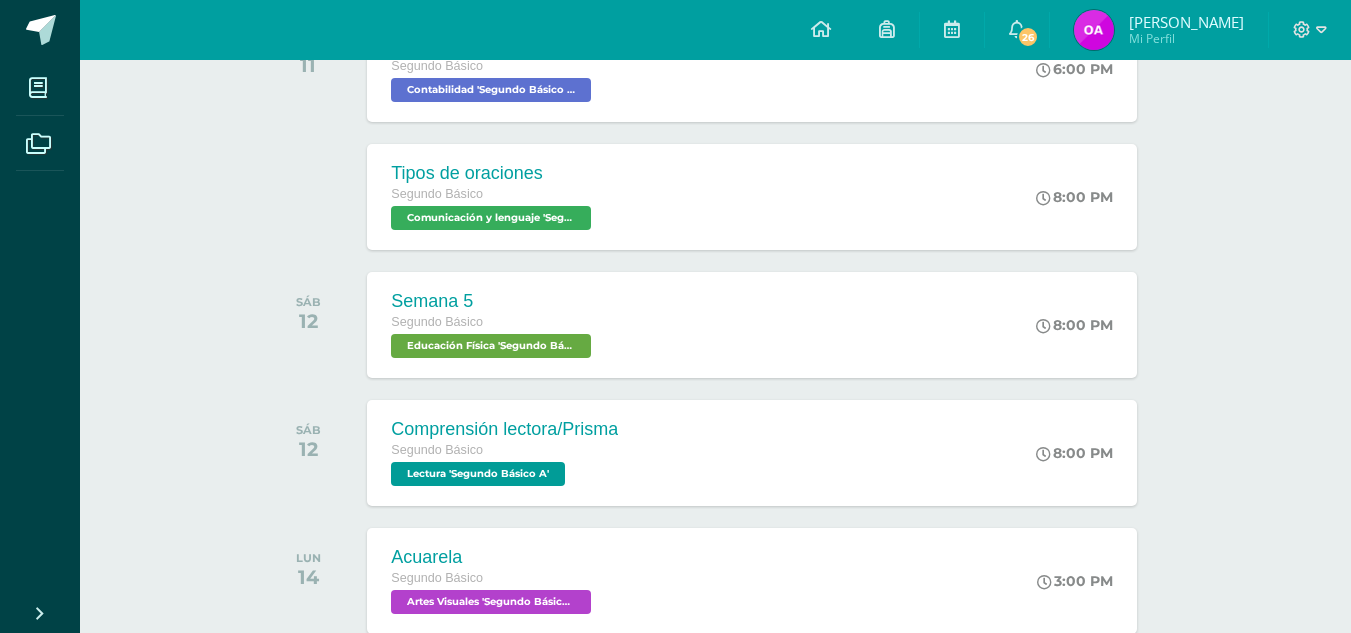 scroll, scrollTop: 710, scrollLeft: 0, axis: vertical 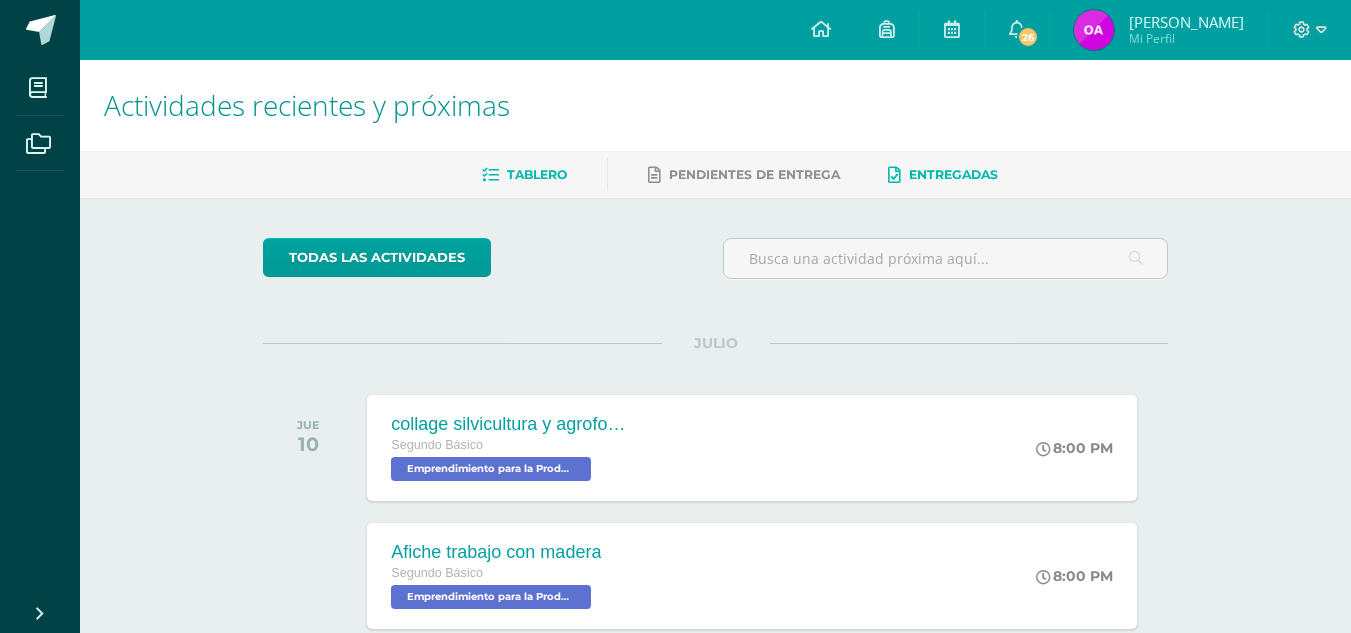 click on "Entregadas" at bounding box center (953, 174) 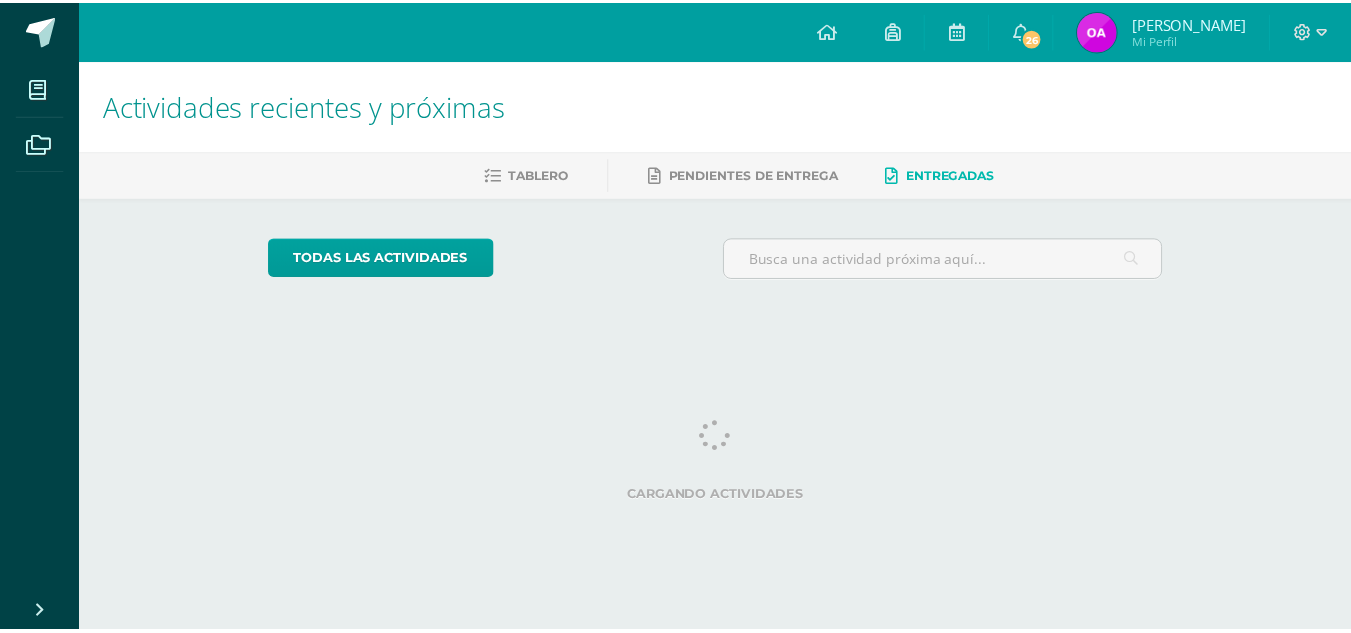 scroll, scrollTop: 0, scrollLeft: 0, axis: both 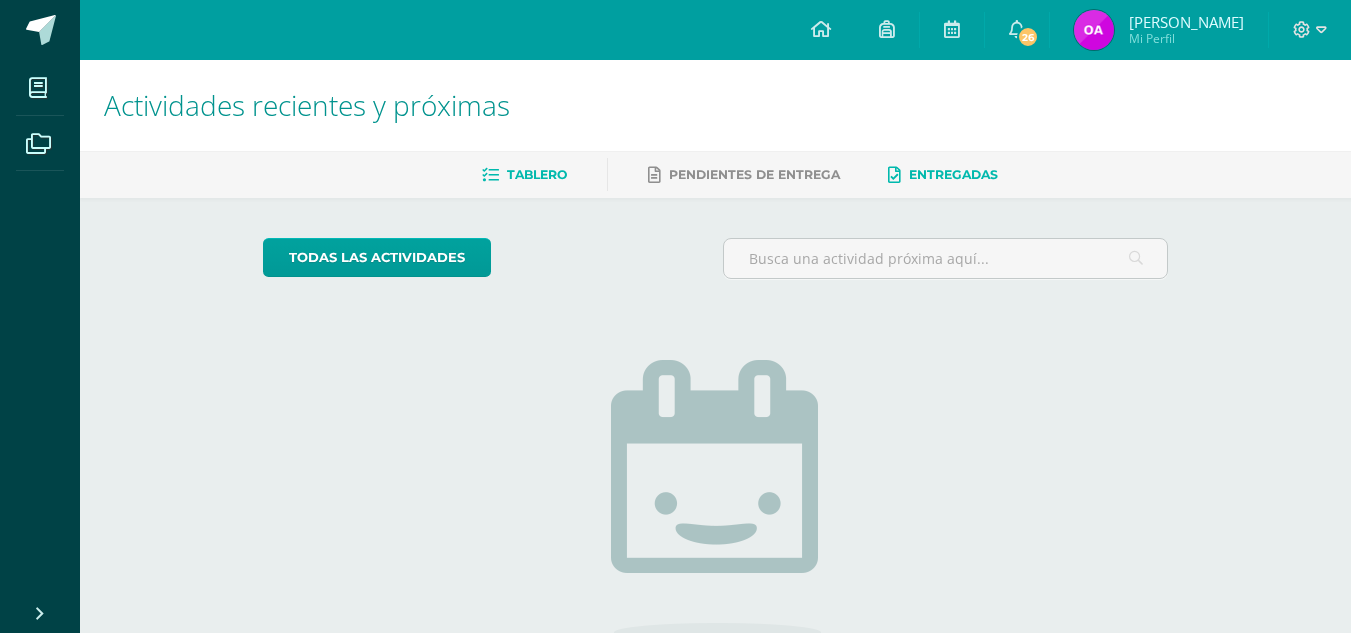 click on "Tablero" at bounding box center (524, 175) 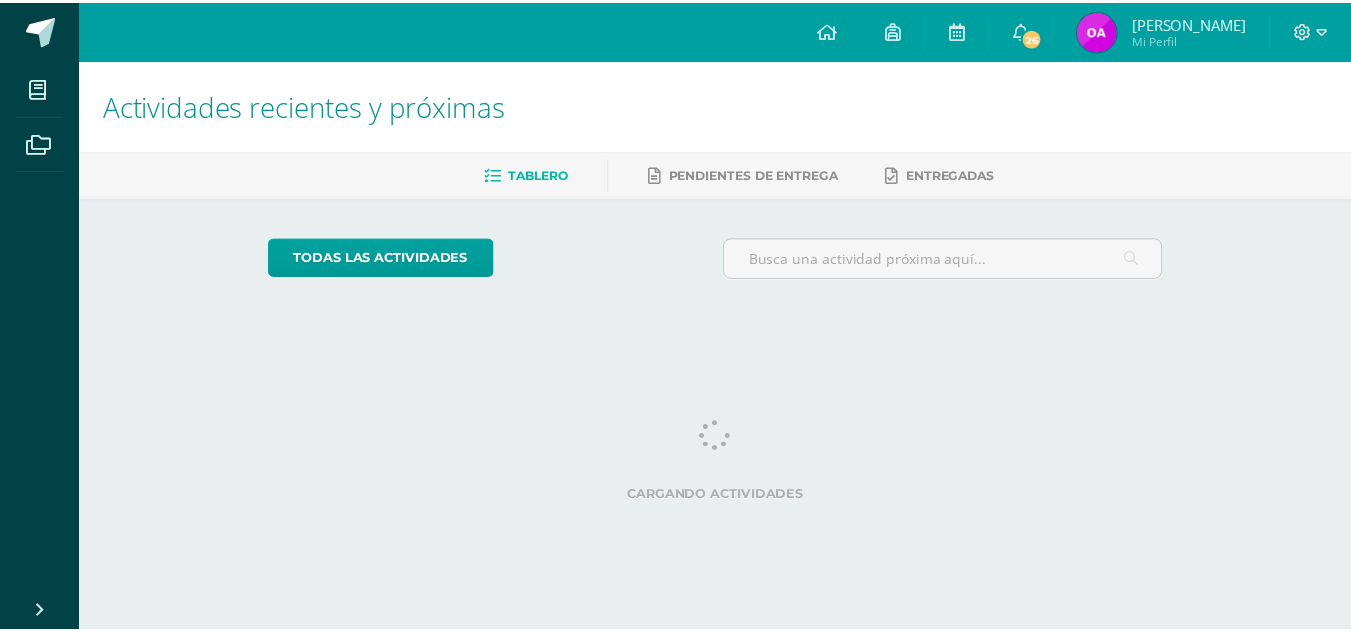 scroll, scrollTop: 0, scrollLeft: 0, axis: both 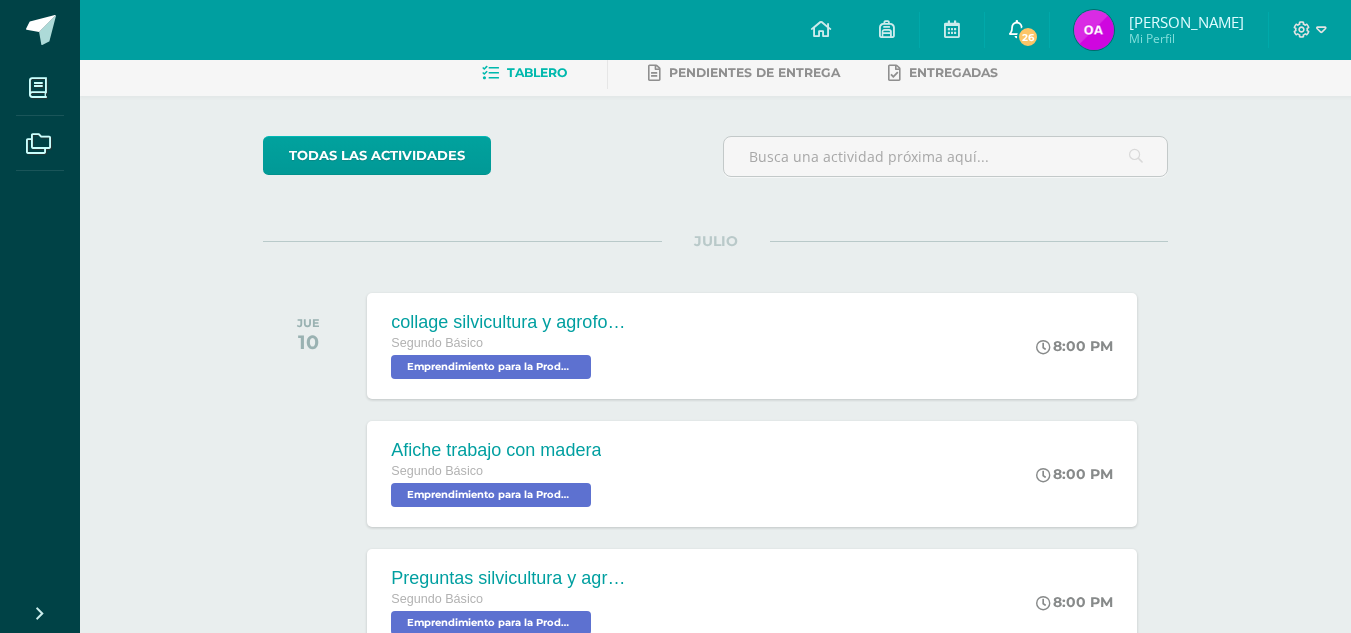 click at bounding box center [1017, 29] 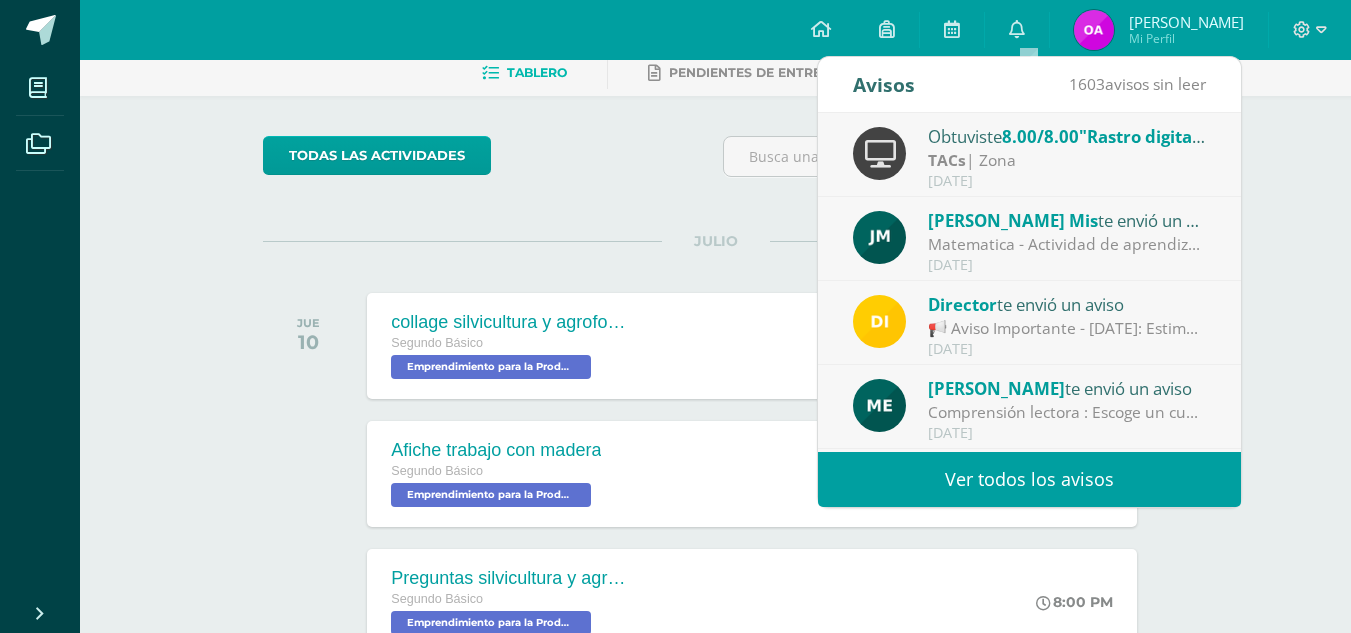 click on "Actividades recientes y próximas
Tablero
Pendientes de entrega
Entregadas
todas las Actividades
No tienes actividades
Échale un vistazo a los demás períodos o  sal y disfruta del sol
JULIO
JUE
10
collage silvicultura y agroforestería
Segundo Básico
Emprendimiento para la Productividad 'Segundo Básico A'" at bounding box center (715, 916) 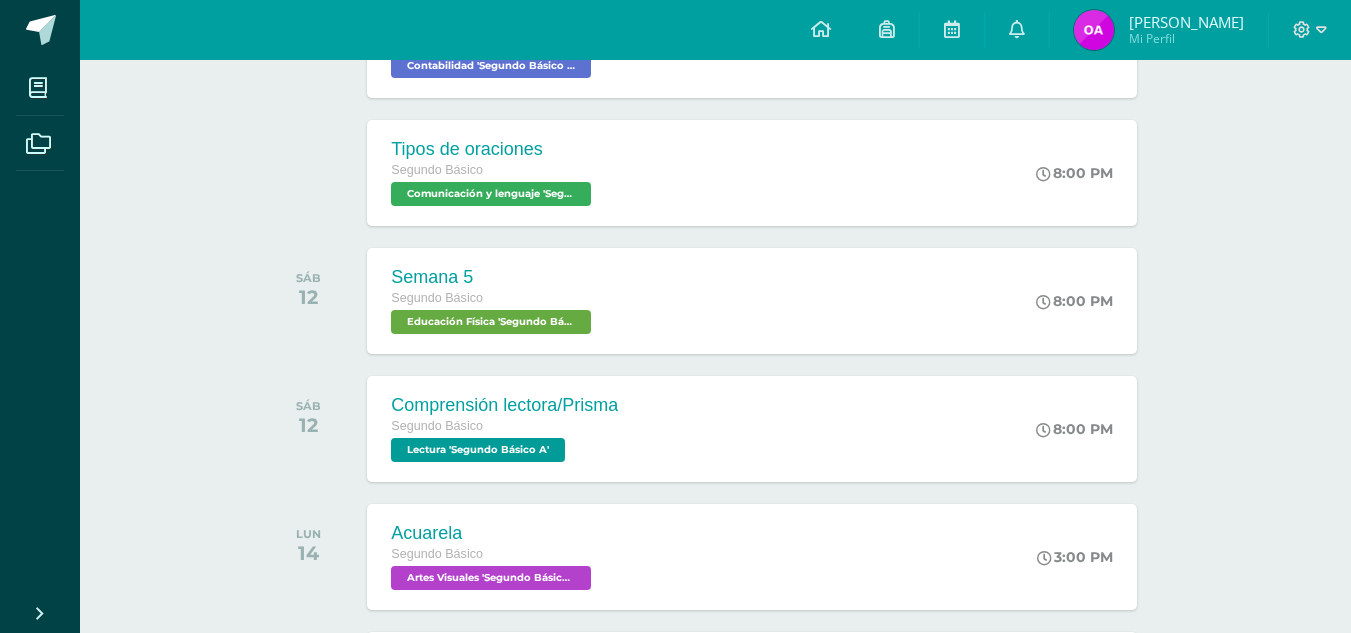 scroll, scrollTop: 826, scrollLeft: 0, axis: vertical 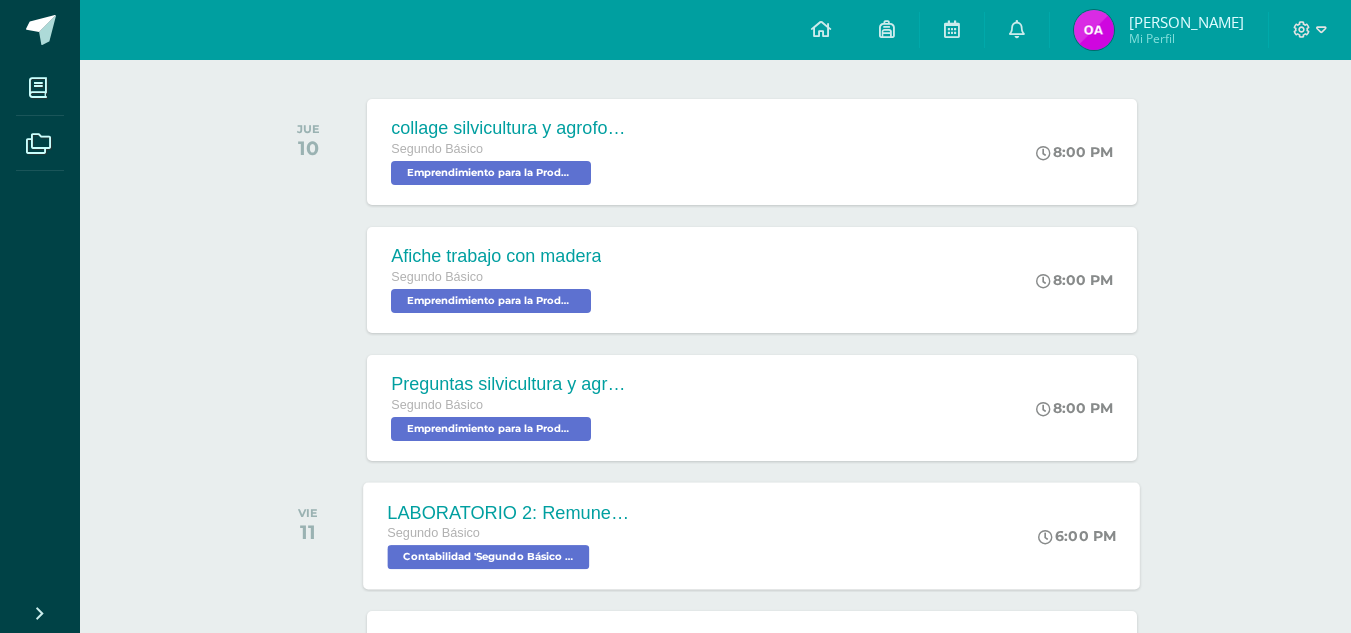 click on "LABORATORIO 2: Remuneraciones y deducciones.
Segundo Básico
Contabilidad 'Segundo Básico A'
6:00 PM
LABORATORIO 2: Remuneraciones y deducciones.
Contabilidad
Cargando contenido" at bounding box center (752, 535) 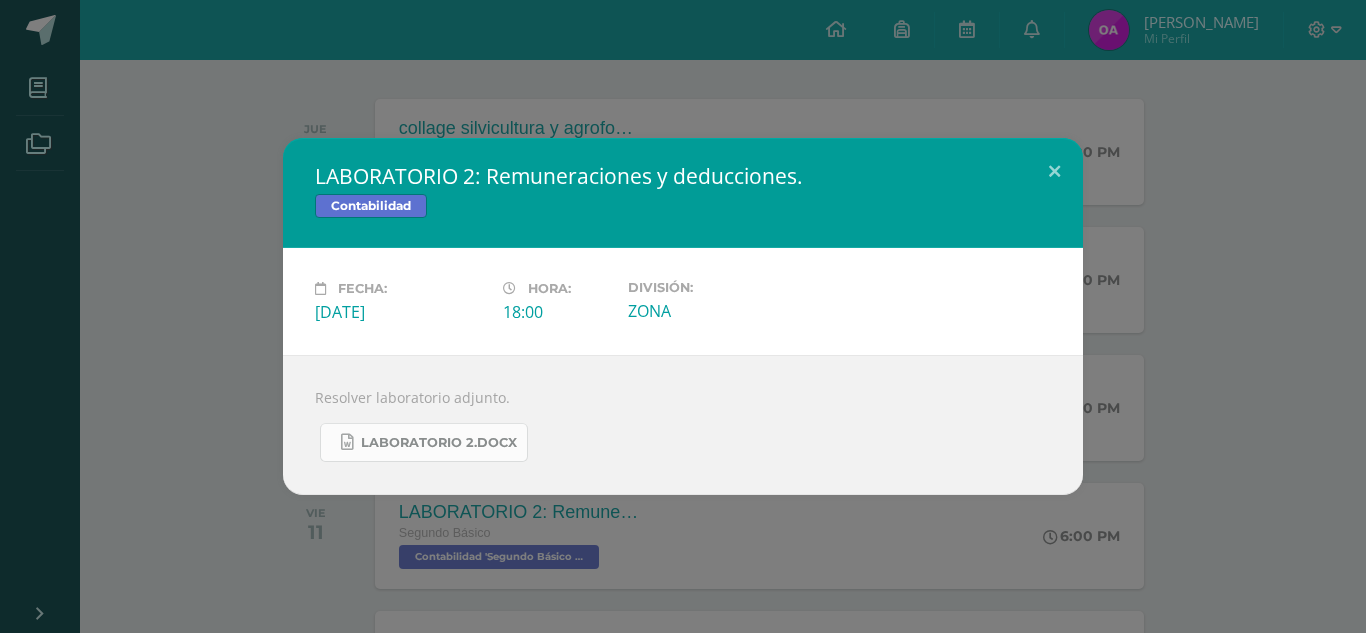 click on "LABORATORIO 2.docx" at bounding box center (439, 443) 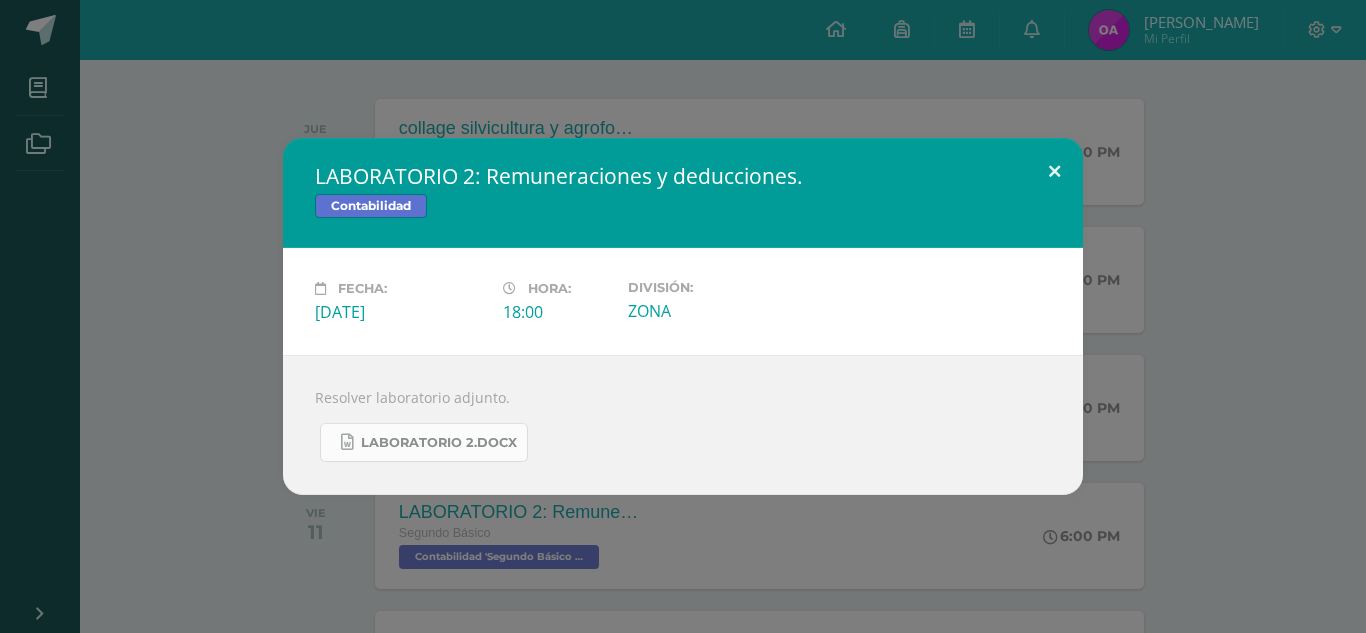 type 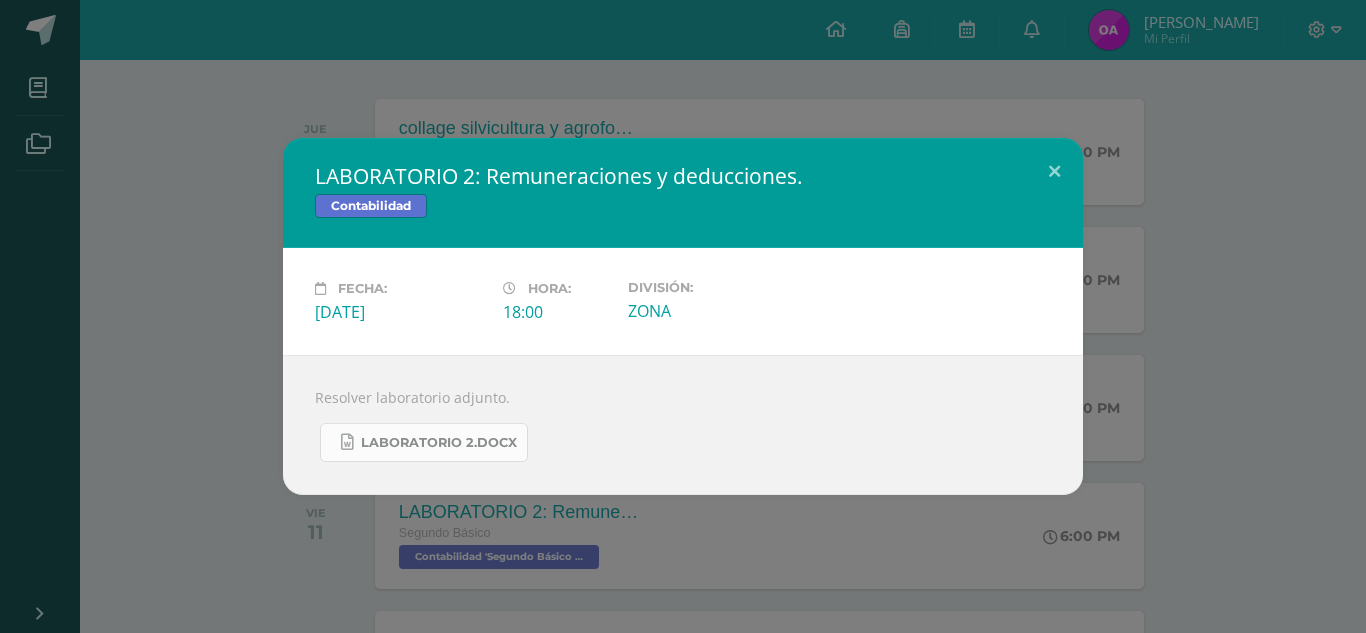click on "LABORATORIO 2.docx" at bounding box center [424, 442] 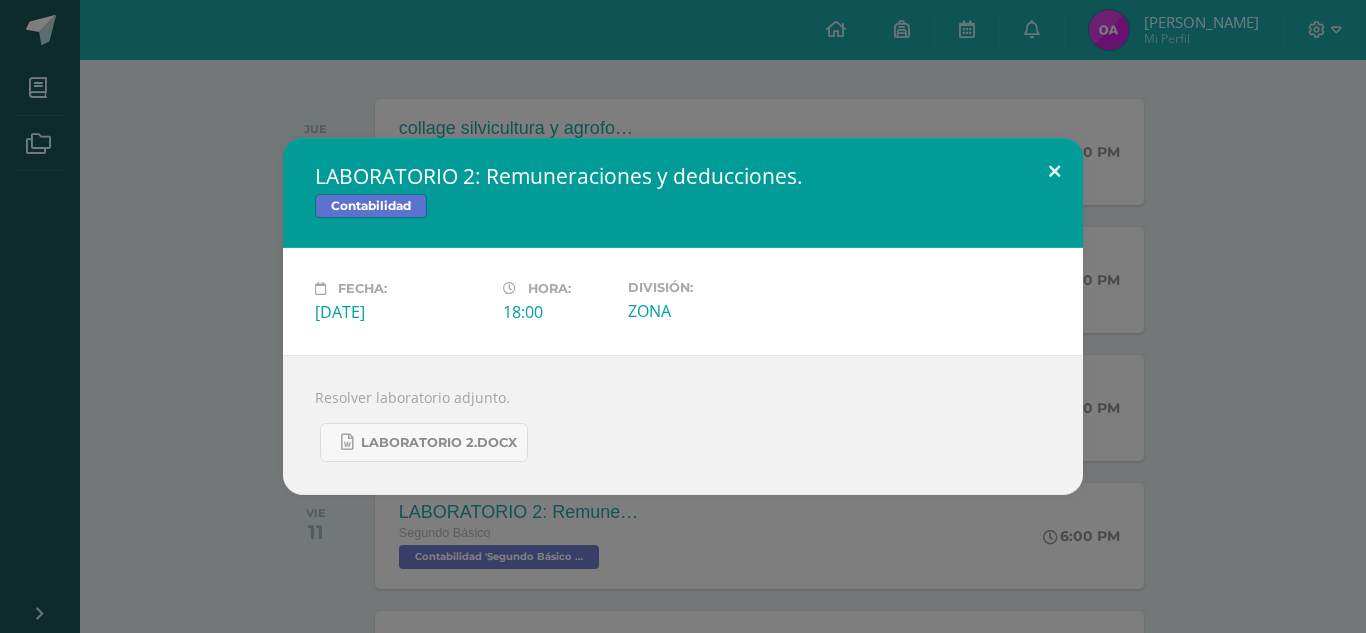 click at bounding box center (1054, 172) 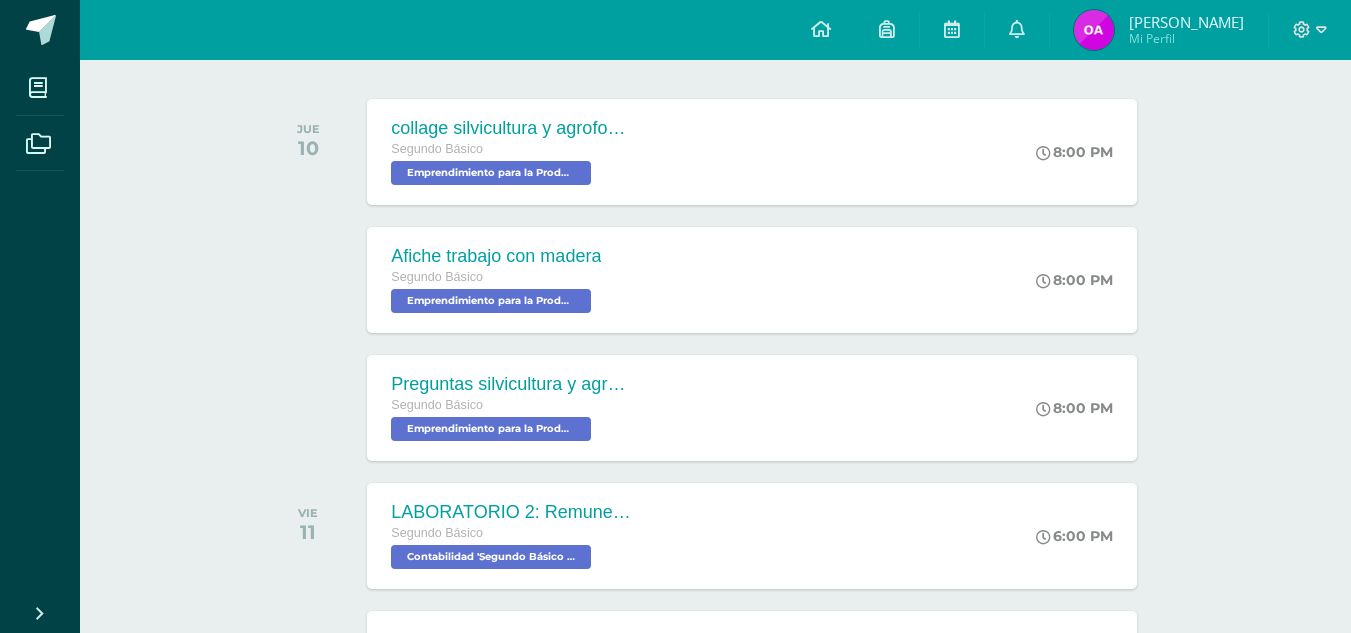 scroll, scrollTop: 0, scrollLeft: 0, axis: both 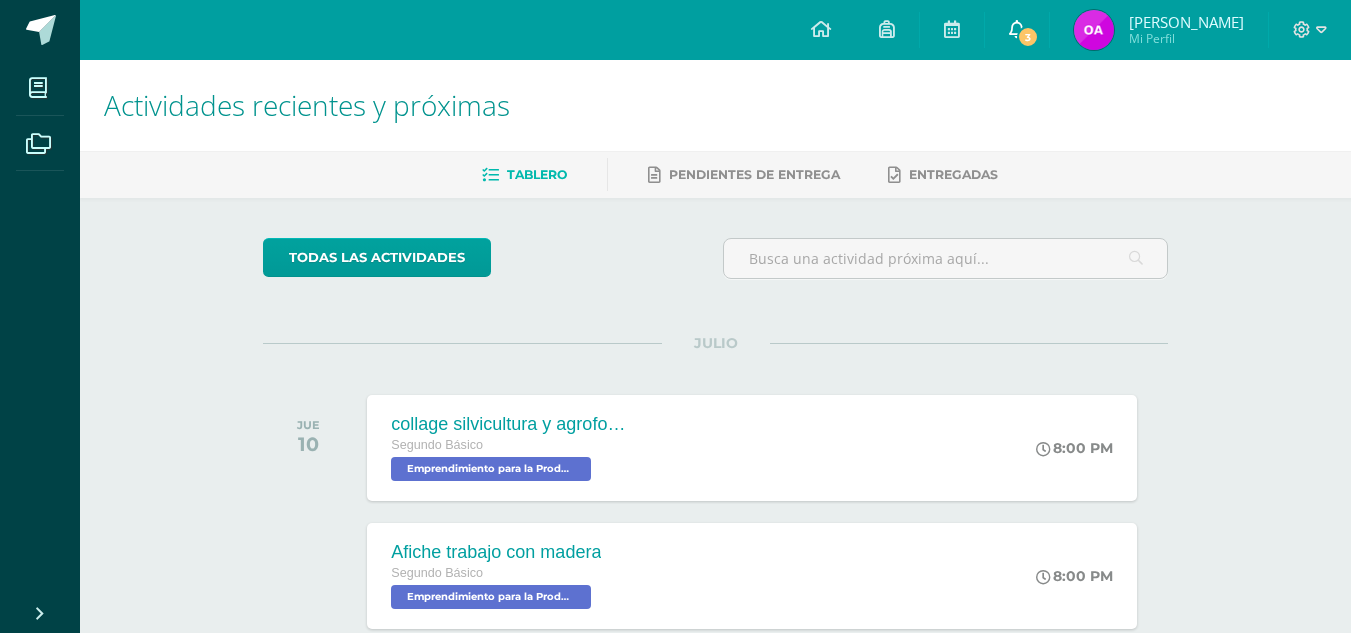 click on "3" at bounding box center (1017, 30) 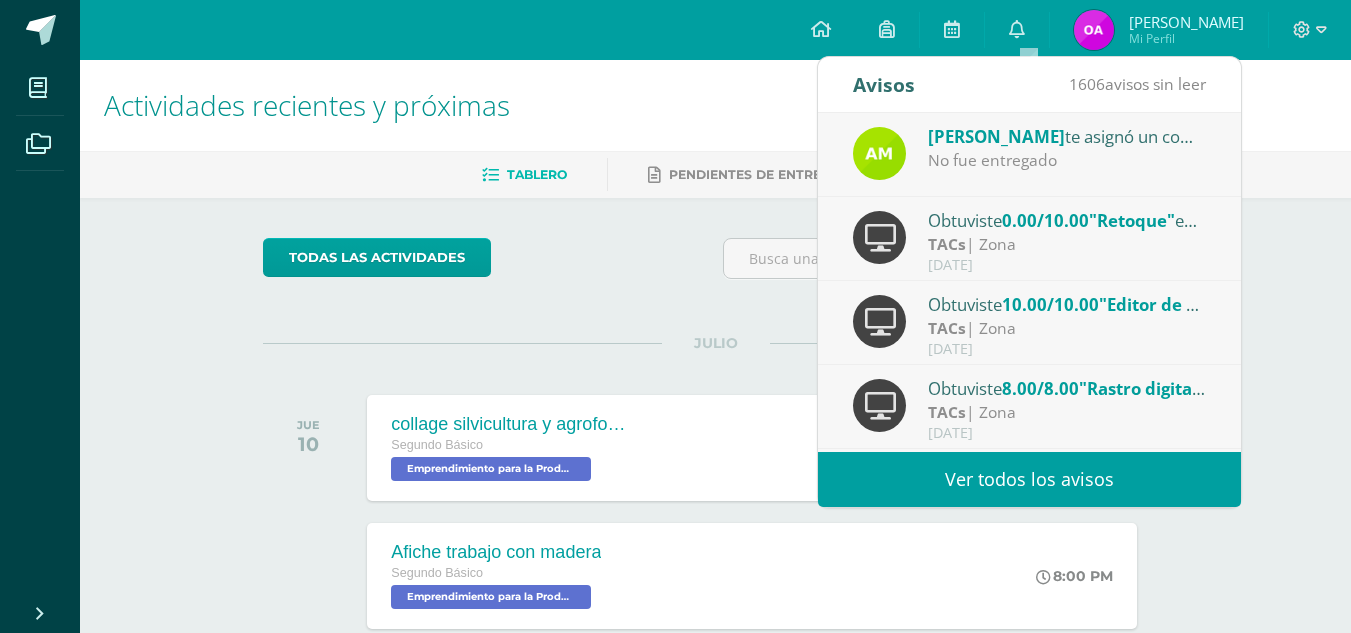click on "Actividades recientes y próximas" at bounding box center [715, 105] 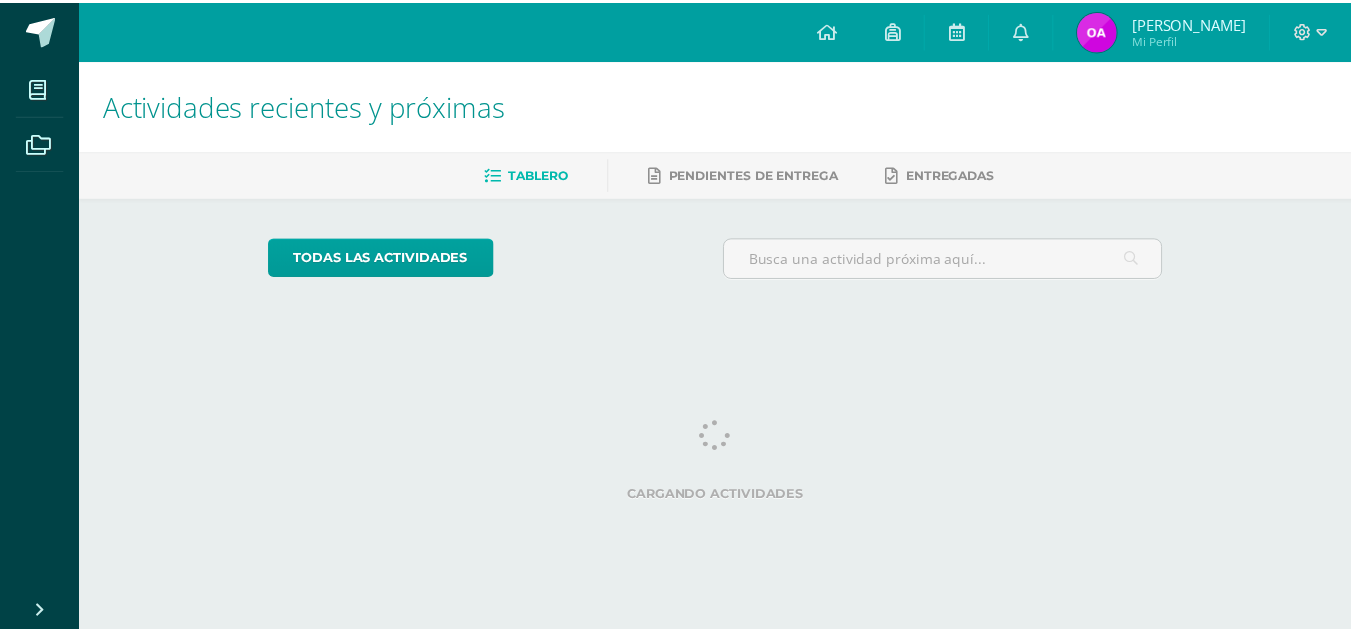 scroll, scrollTop: 0, scrollLeft: 0, axis: both 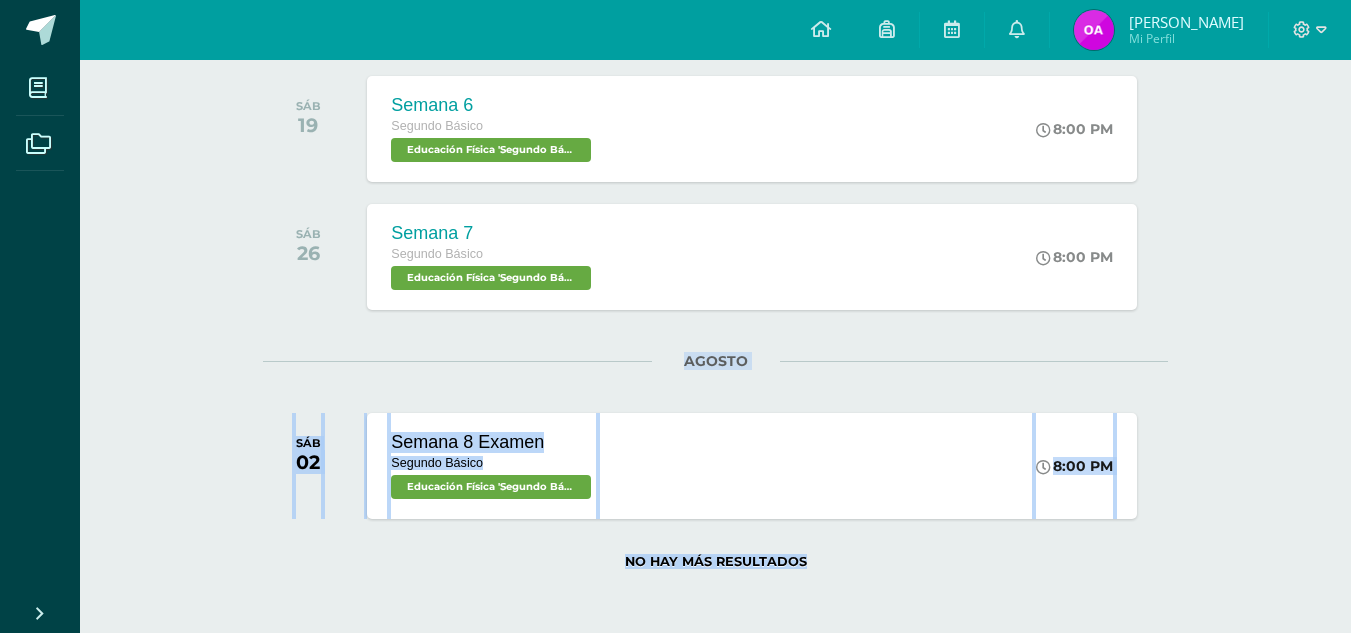 drag, startPoint x: 1350, startPoint y: 602, endPoint x: 1231, endPoint y: 247, distance: 374.4142 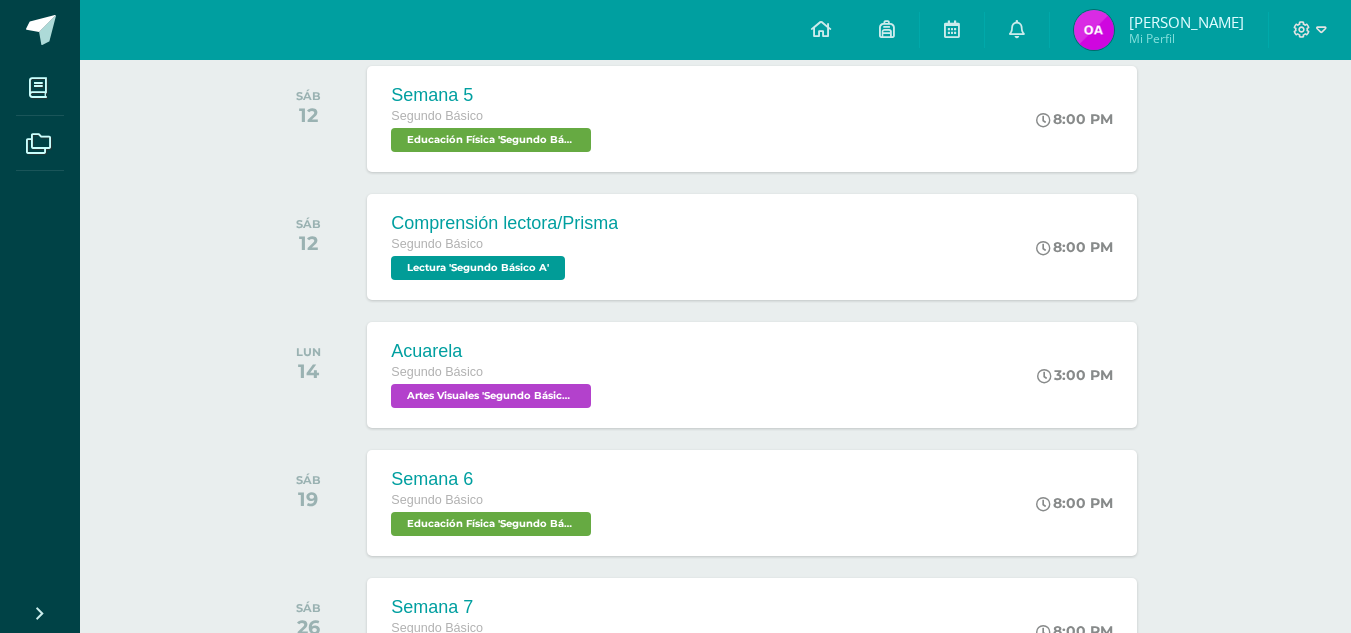 scroll, scrollTop: 953, scrollLeft: 0, axis: vertical 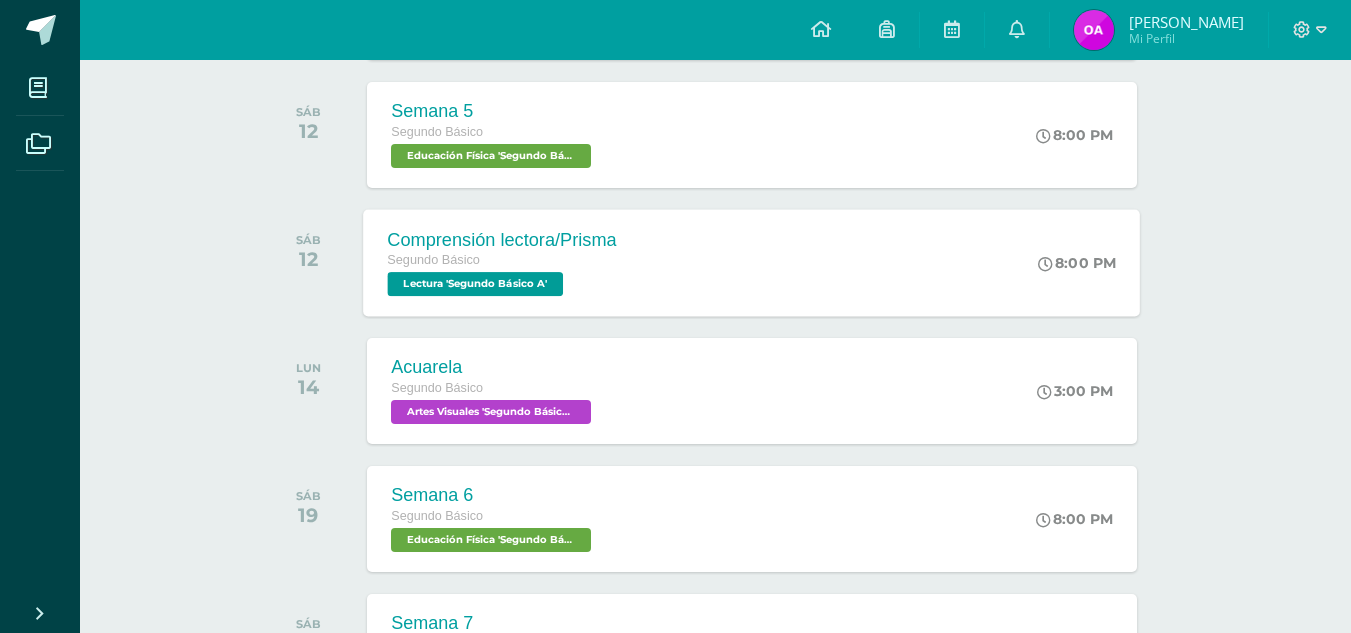 click on "Comprensión lectora/Prisma
Segundo Básico
Lectura 'Segundo Básico A'
8:00 PM
Comprensión lectora/Prisma
Lectura
Cargando contenido" at bounding box center [752, 262] 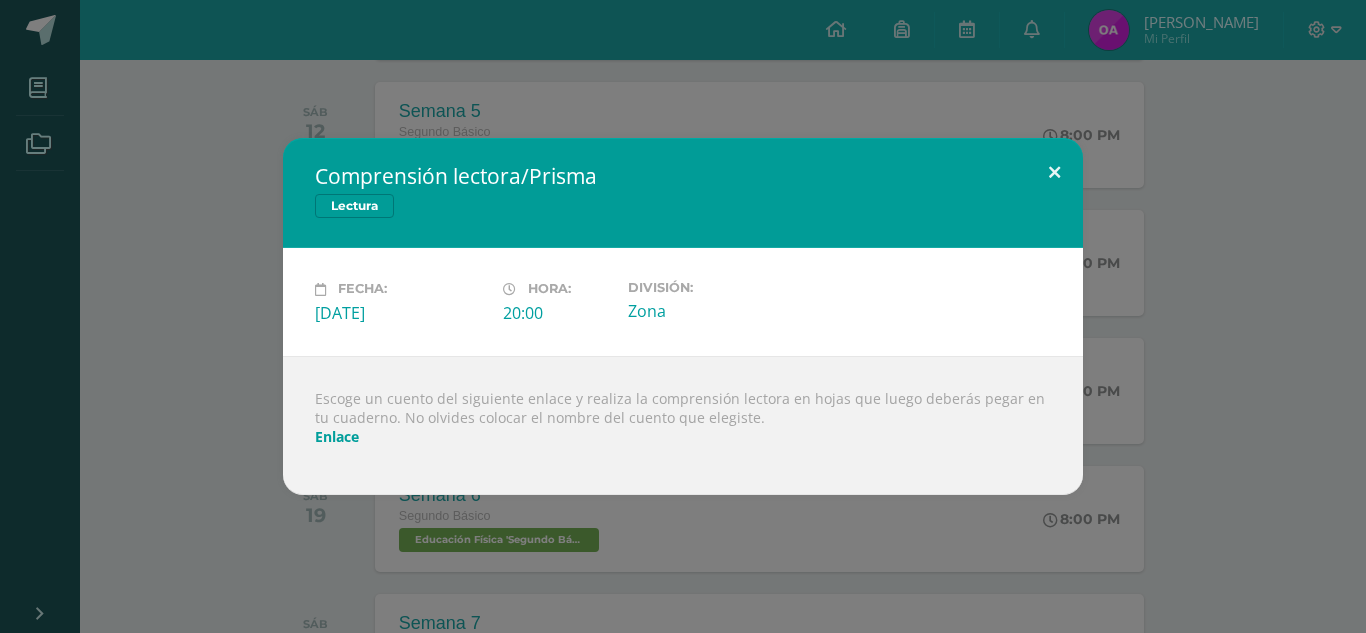 click at bounding box center (1054, 172) 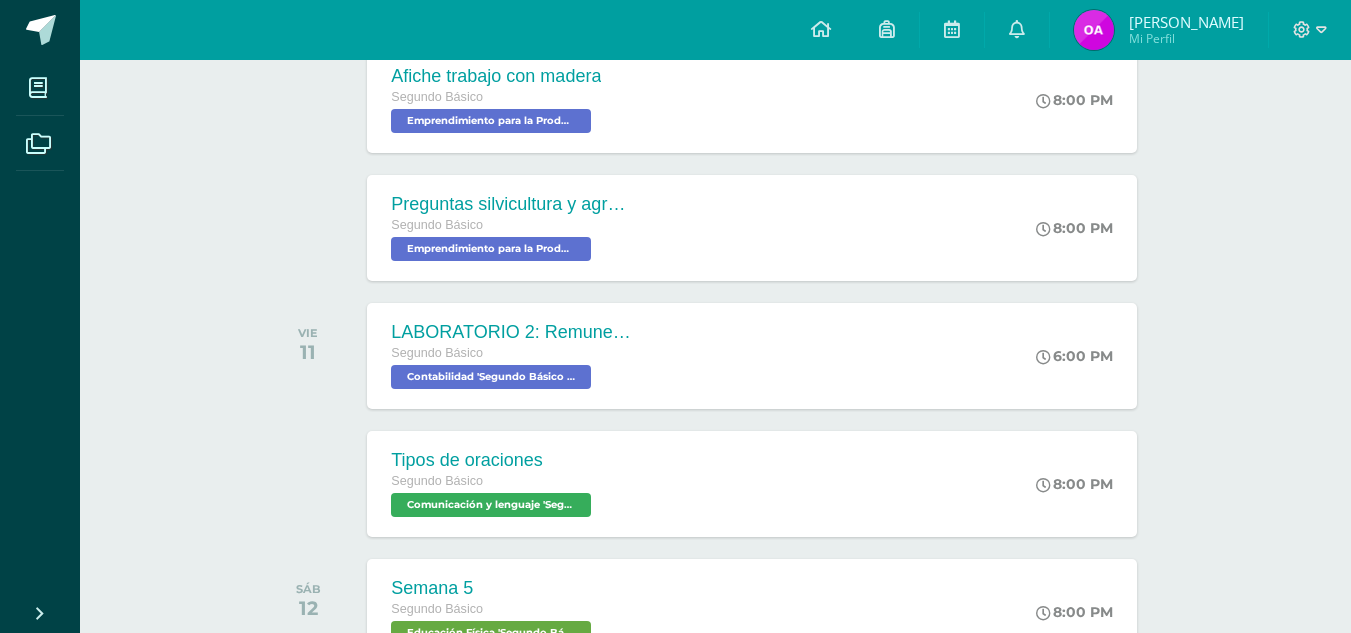 scroll, scrollTop: 377, scrollLeft: 0, axis: vertical 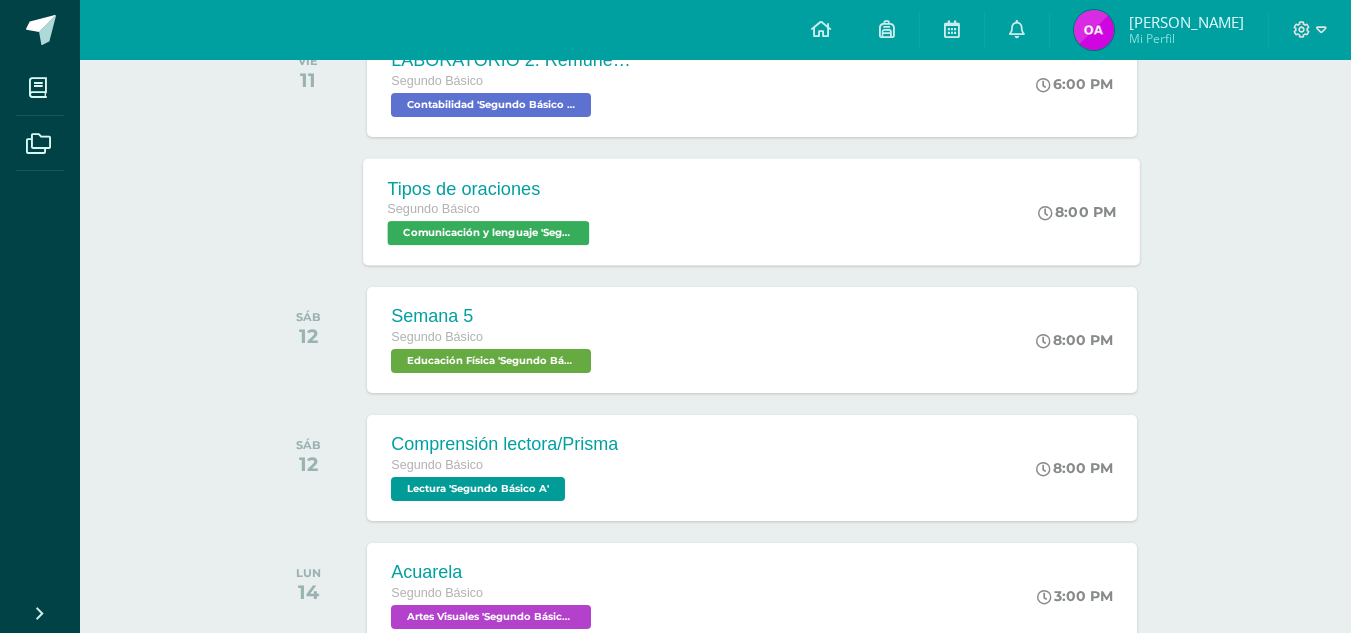 click on "Tipos de oraciones
Segundo Básico
Comunicación y lenguaje 'Segundo Básico A'
8:00 PM
Tipos de oraciones
Comunicación y lenguaje
Cargando contenido" at bounding box center (752, 211) 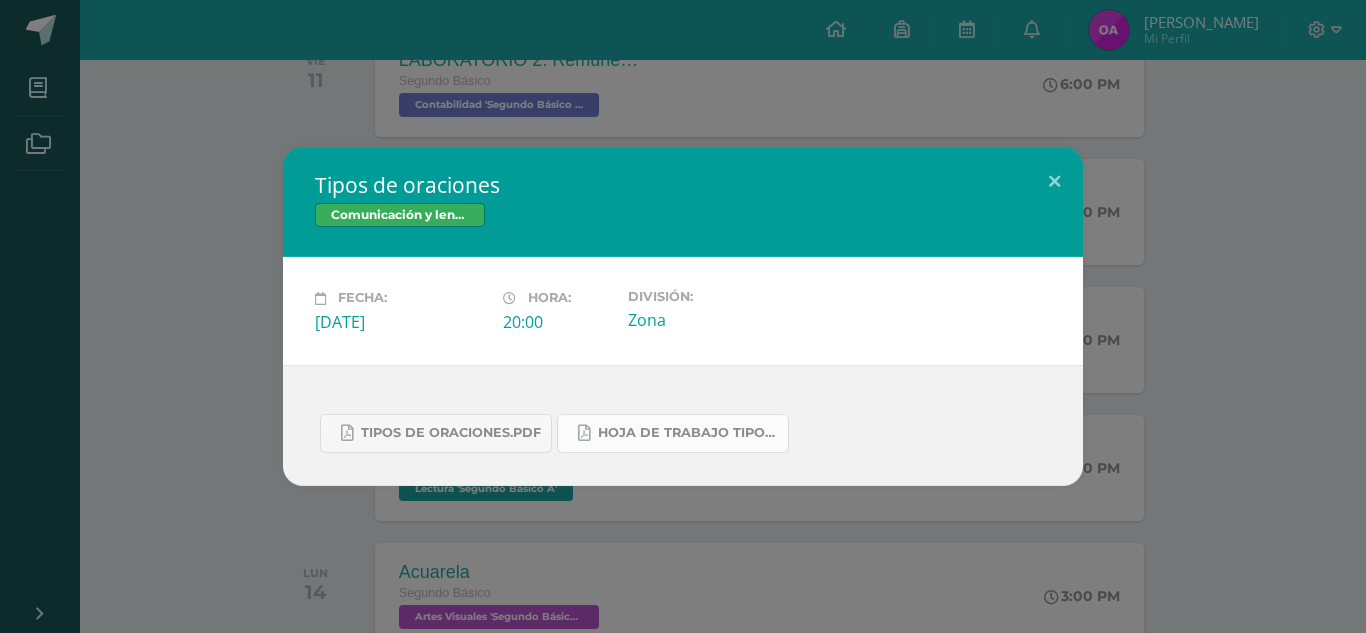 click on "Hoja de trabajo Tipos de oraciones 2do. Bás..pdf" at bounding box center (673, 433) 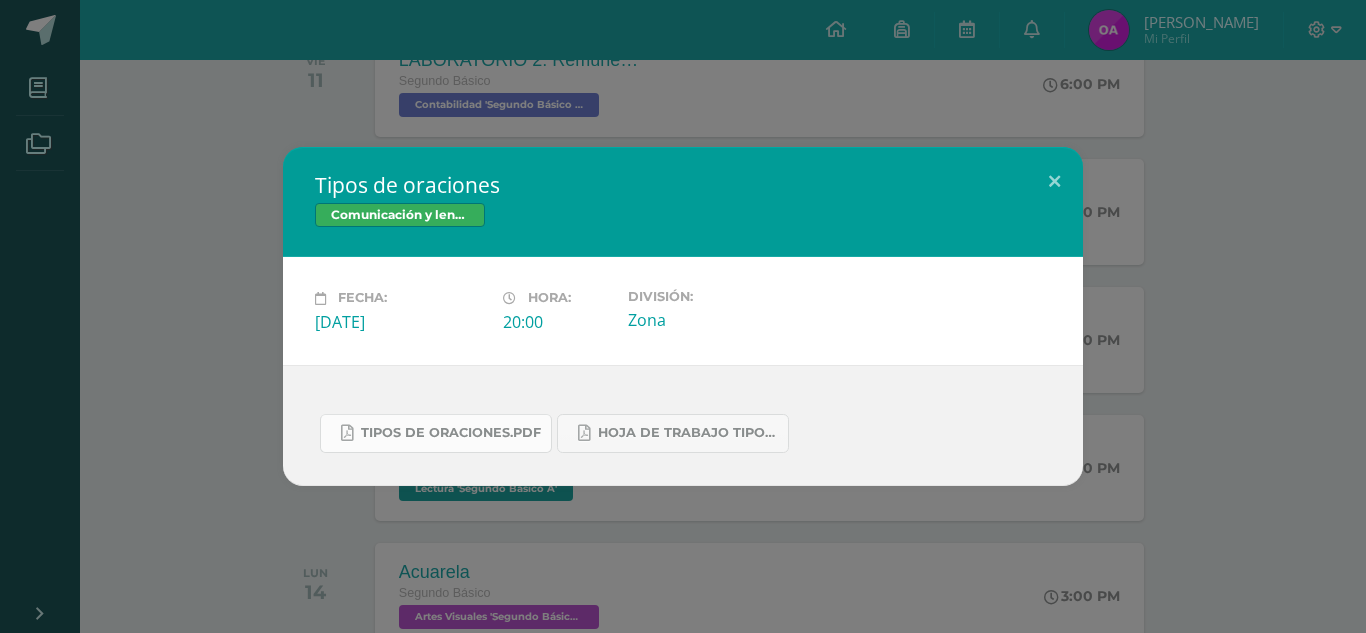 click on "Tipos de oraciones.pdf" at bounding box center (436, 433) 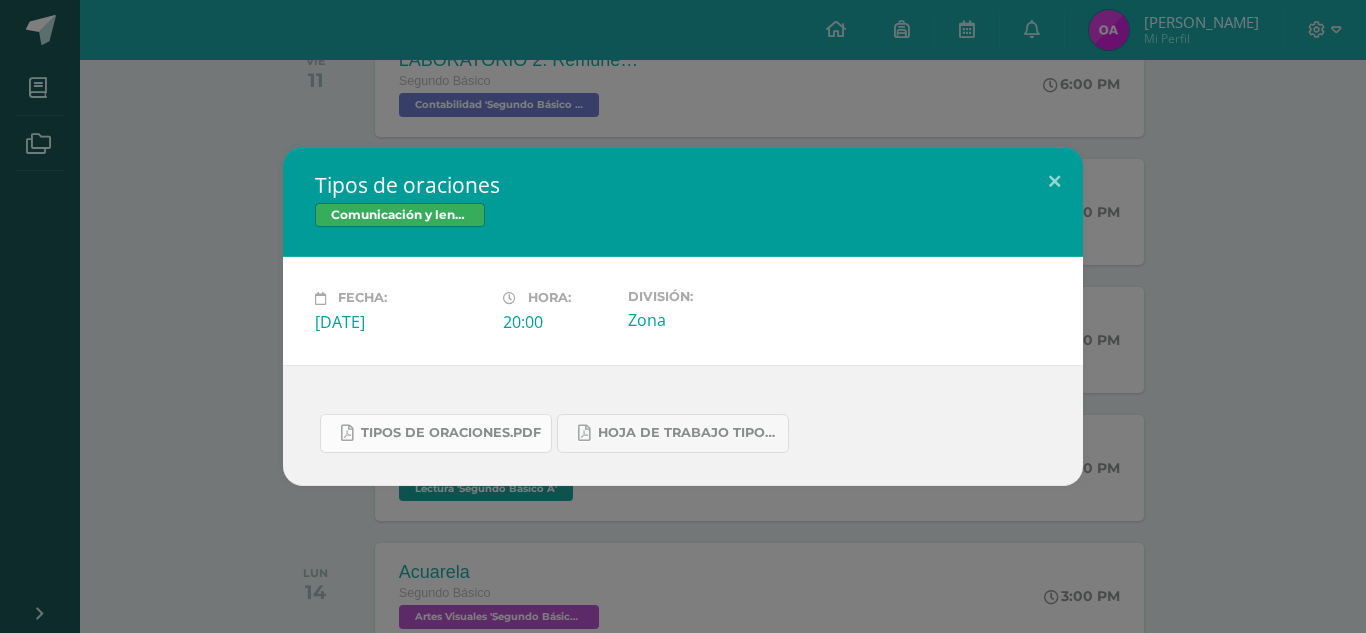 click on "Tipos de oraciones.pdf" at bounding box center (451, 433) 